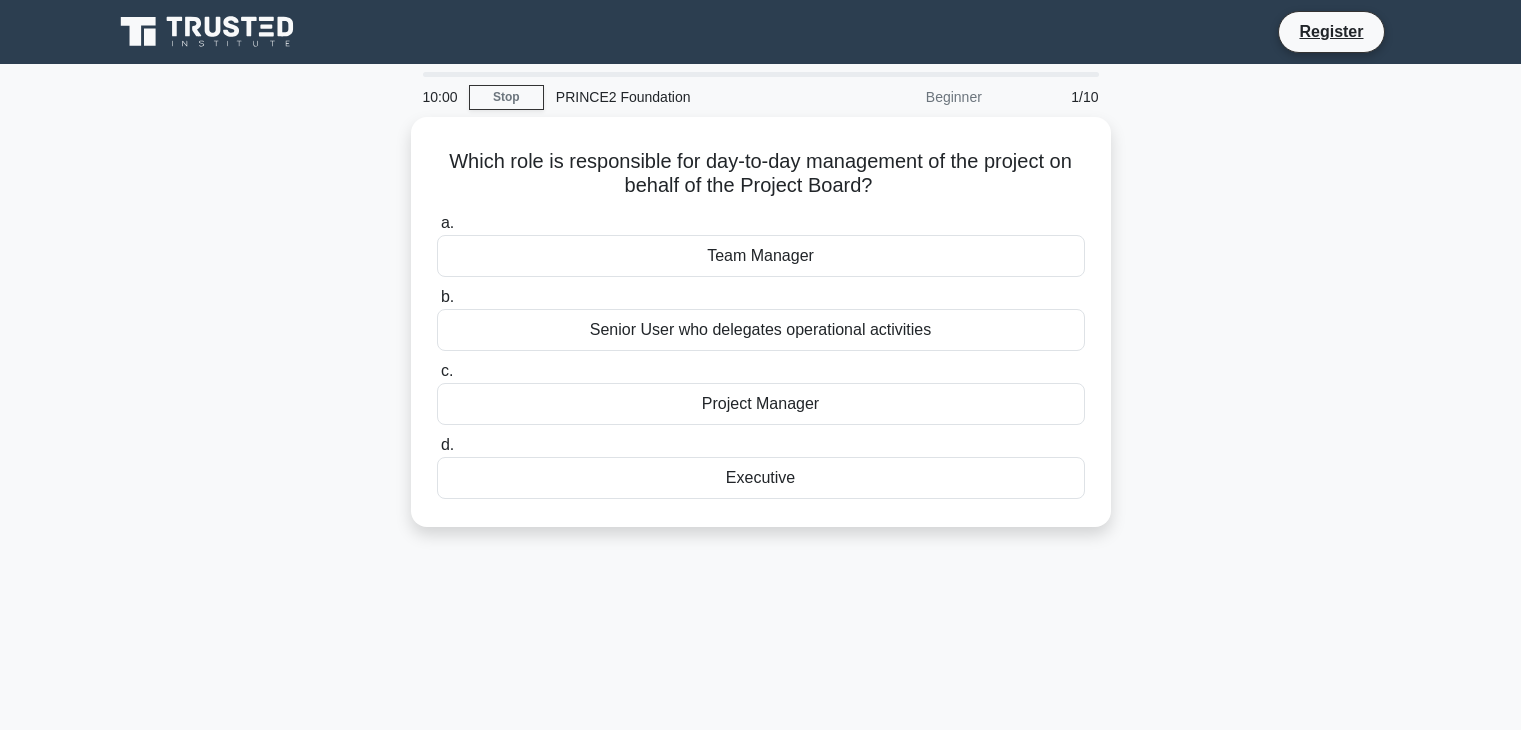 scroll, scrollTop: 0, scrollLeft: 0, axis: both 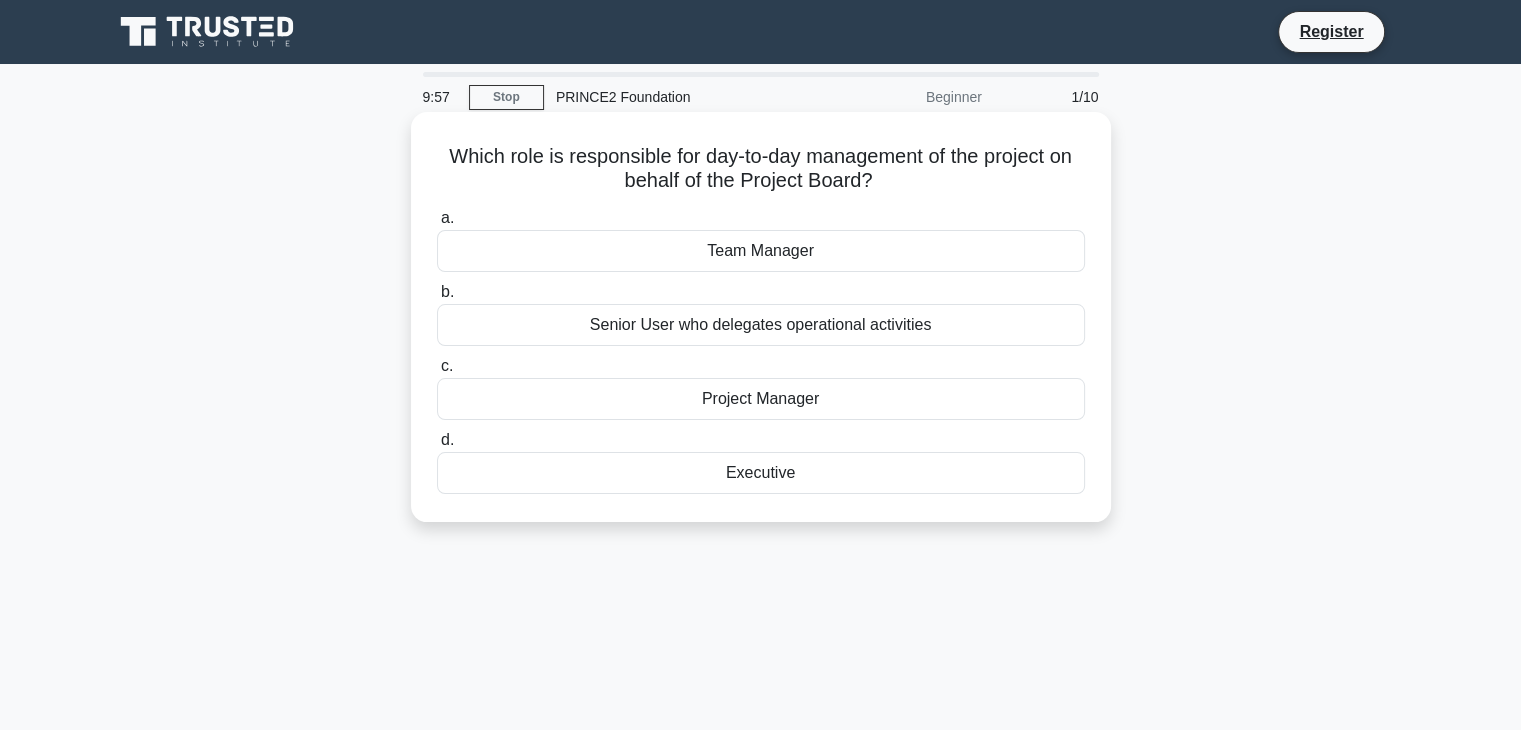 click on "Senior User who delegates operational activities" at bounding box center (761, 325) 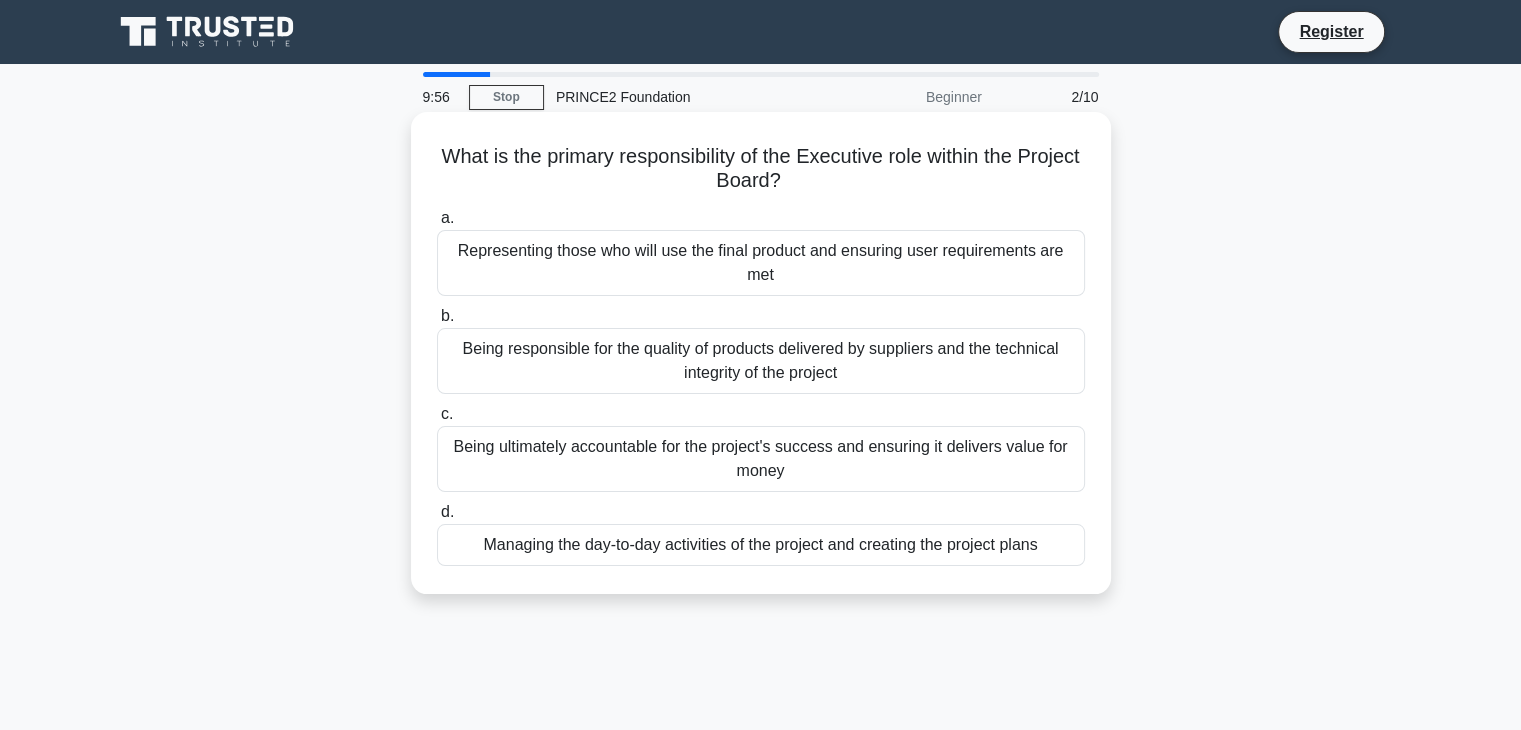 click on "Being responsible for the quality of products delivered by suppliers and the technical integrity of the project" at bounding box center [761, 361] 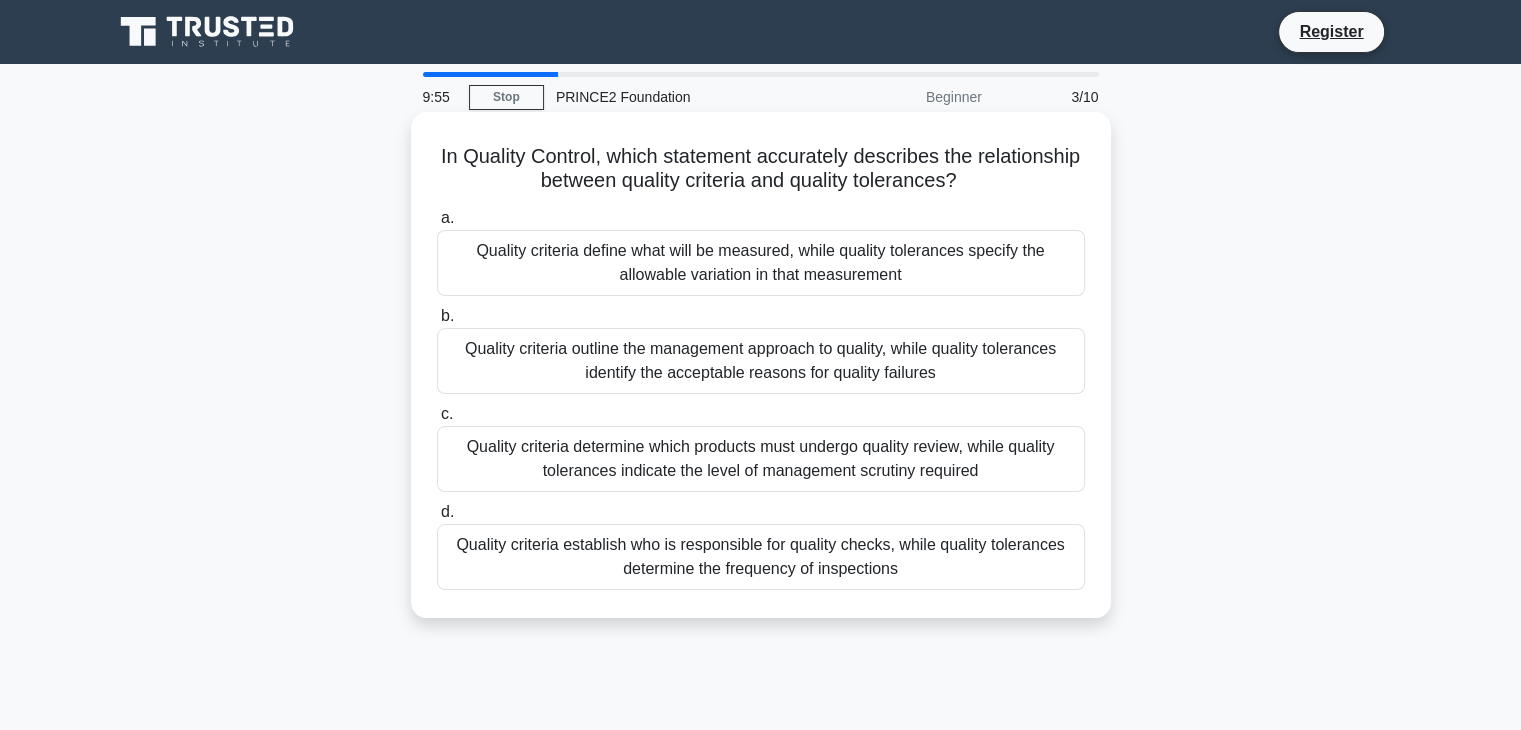 click on "Quality criteria define what will be measured, while quality tolerances specify the allowable variation in that measurement" at bounding box center [761, 263] 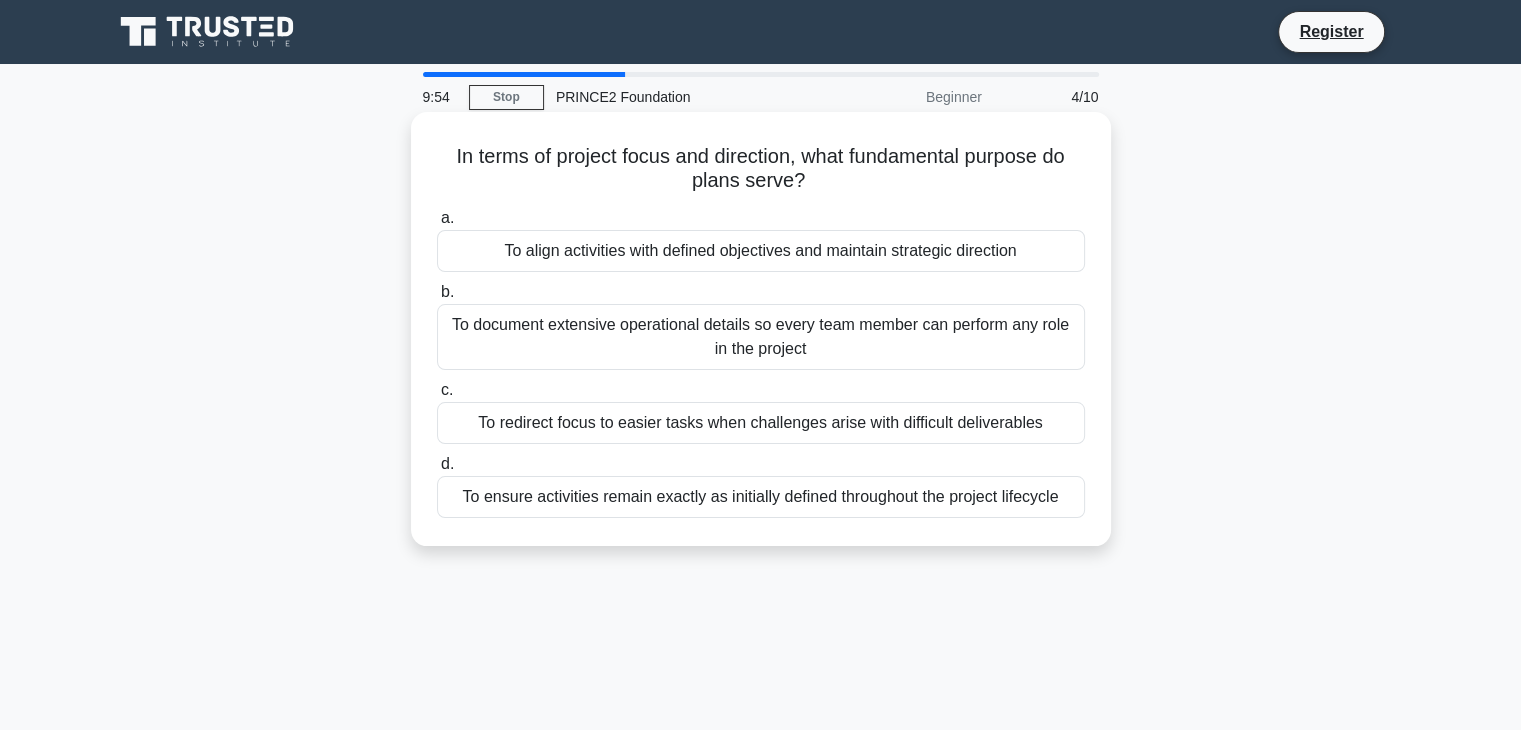 click on "To document extensive operational details so every team member can perform any role in the project" at bounding box center [761, 337] 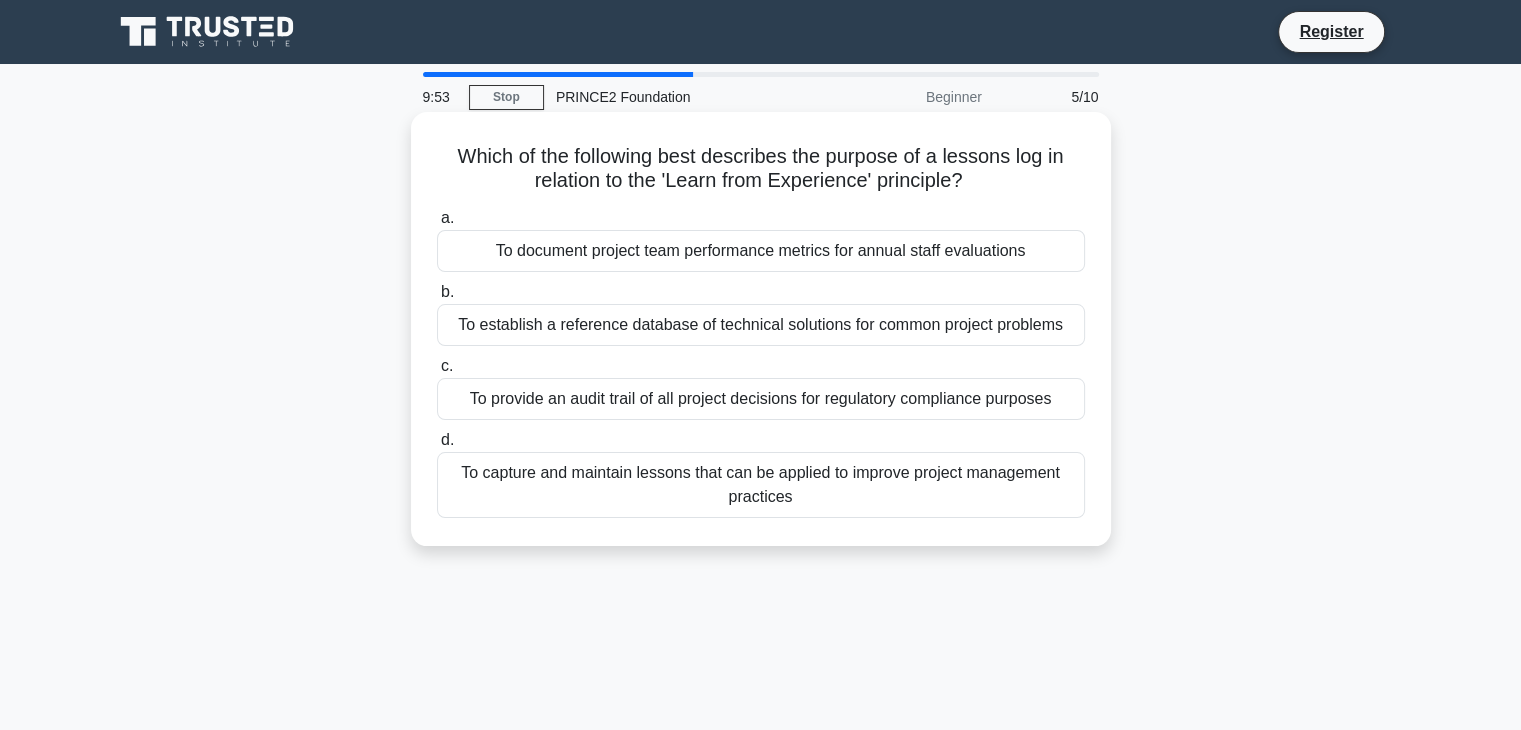 click on "To capture and maintain lessons that can be applied to improve project management practices" at bounding box center [761, 485] 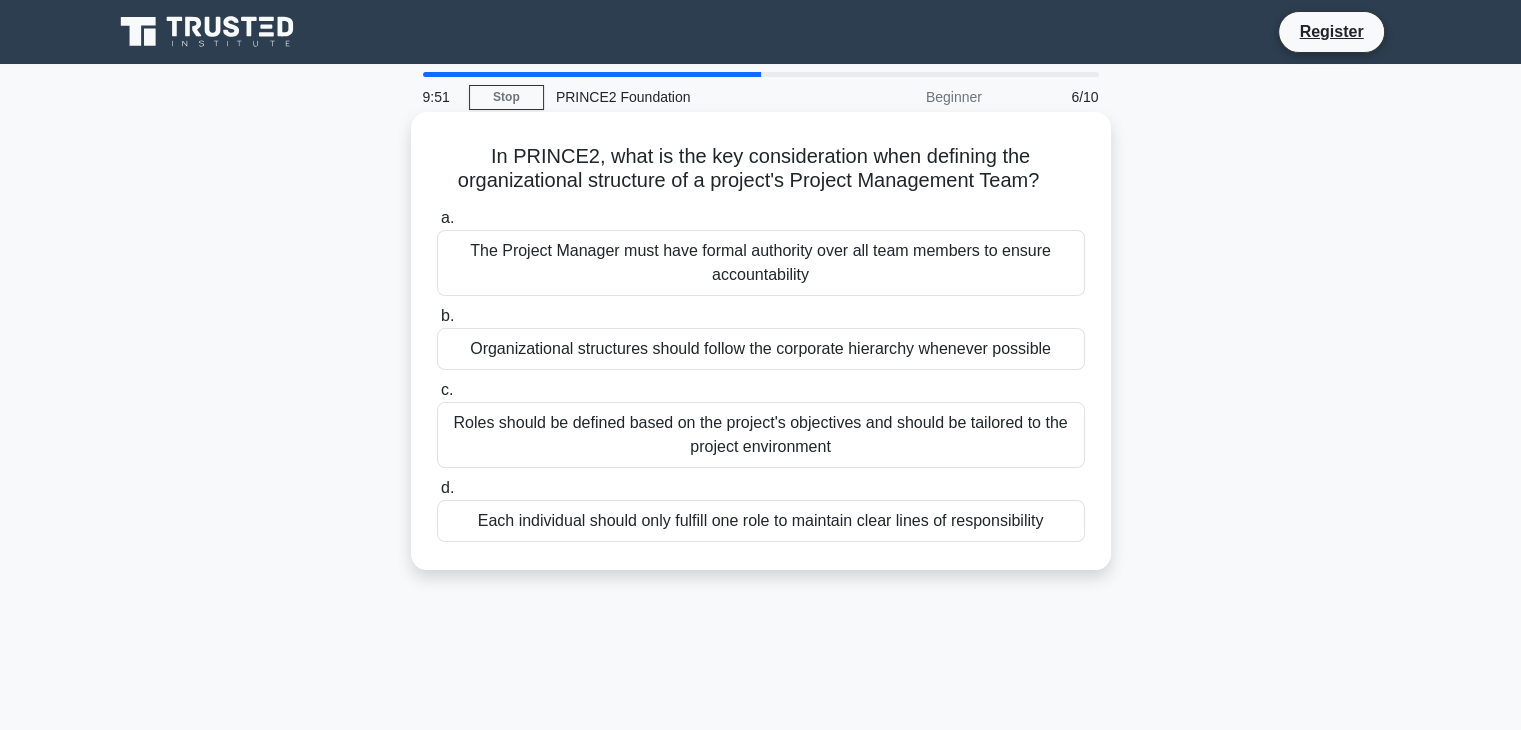 click on "Roles should be defined based on the project's objectives and should be tailored to the project environment" at bounding box center [761, 435] 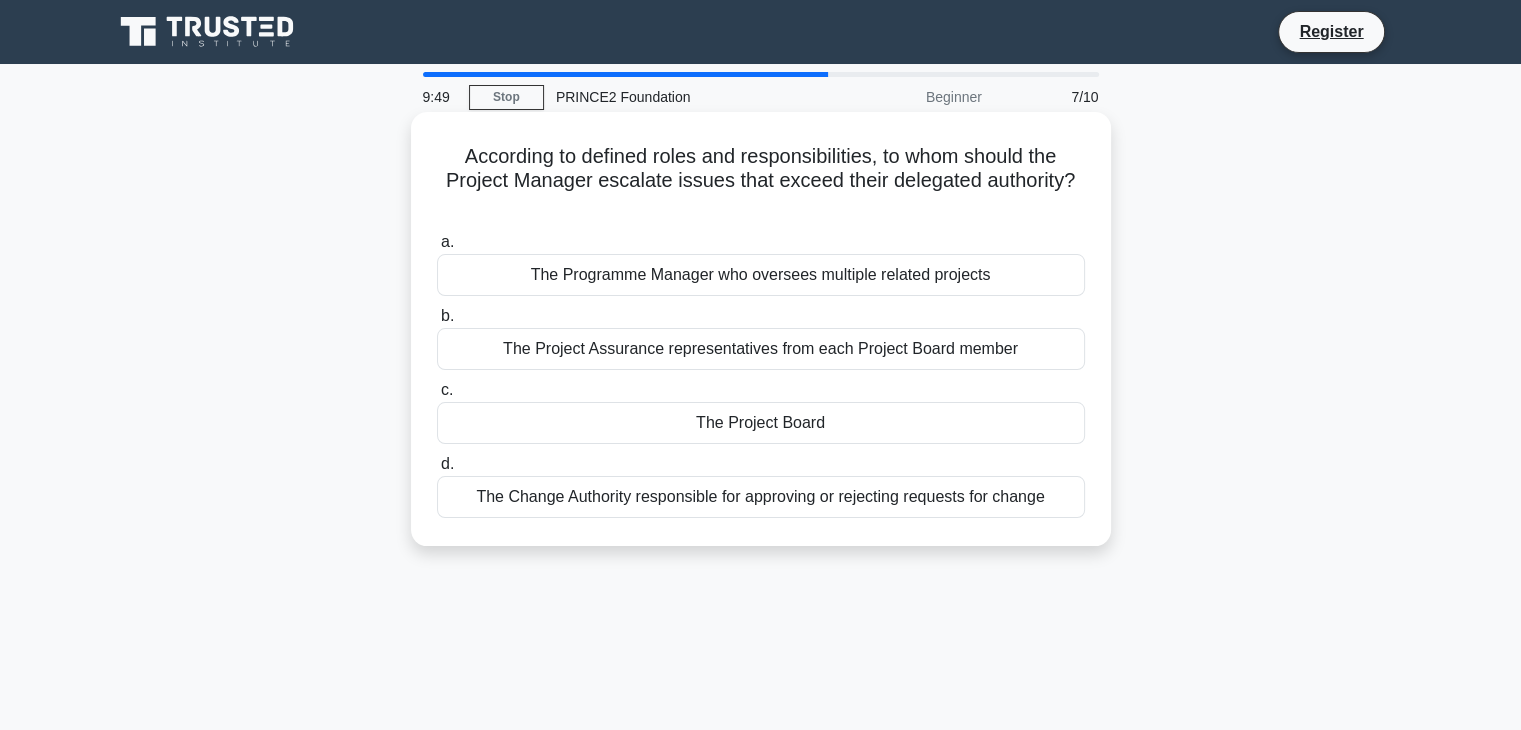 click on "The Change Authority responsible for approving or rejecting requests for change" at bounding box center [761, 497] 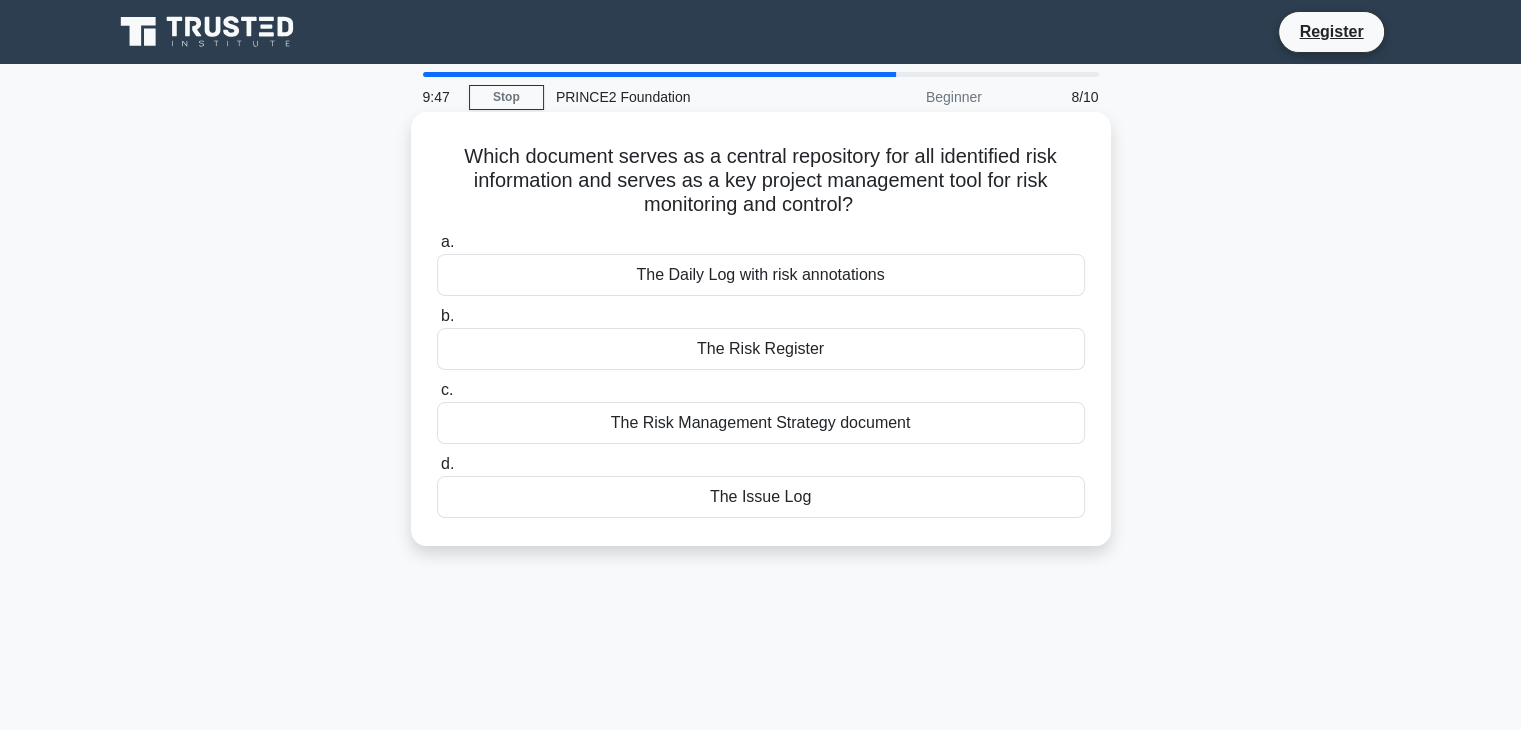 click on "The Risk Management Strategy document" at bounding box center [761, 423] 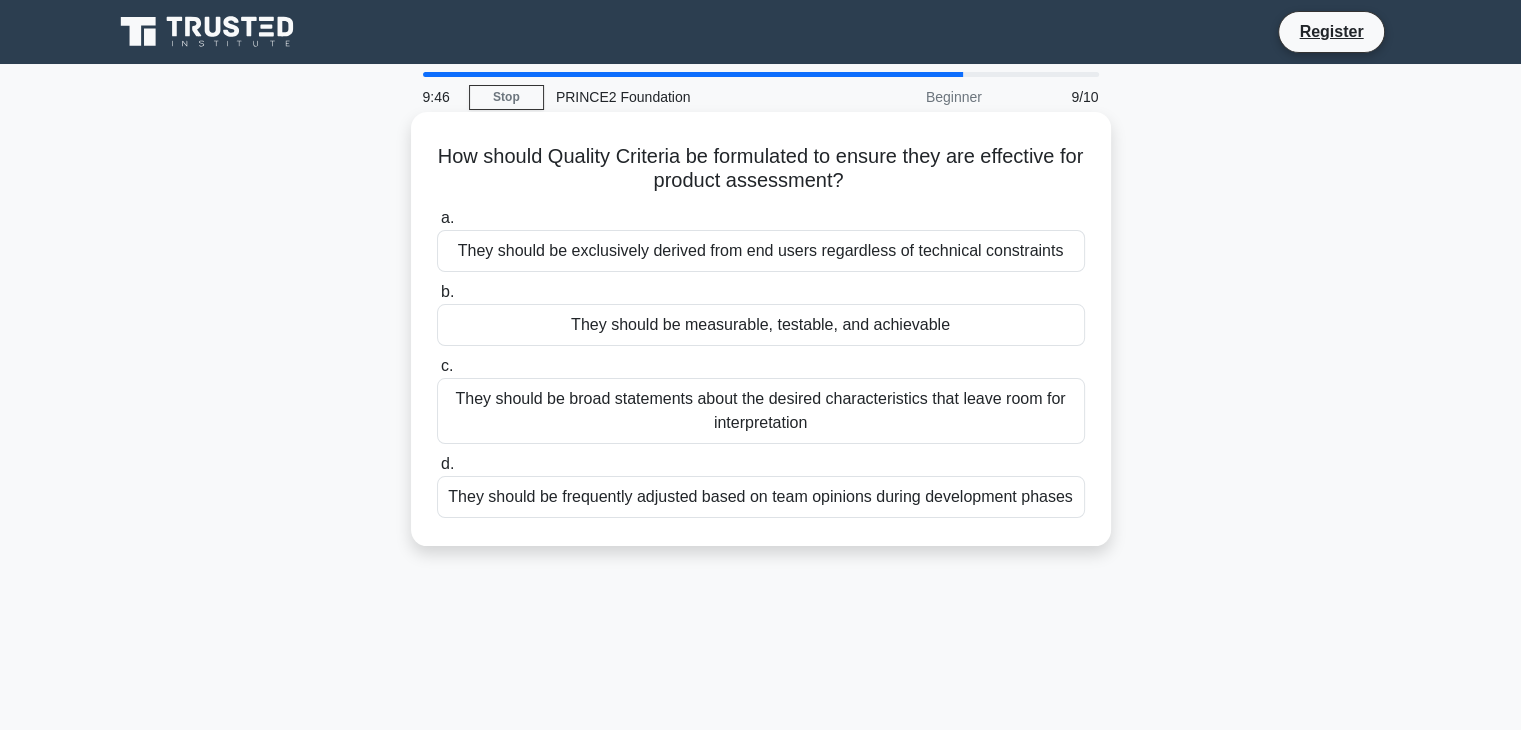 click on "They should be broad statements about the desired characteristics that leave room for interpretation" at bounding box center (761, 411) 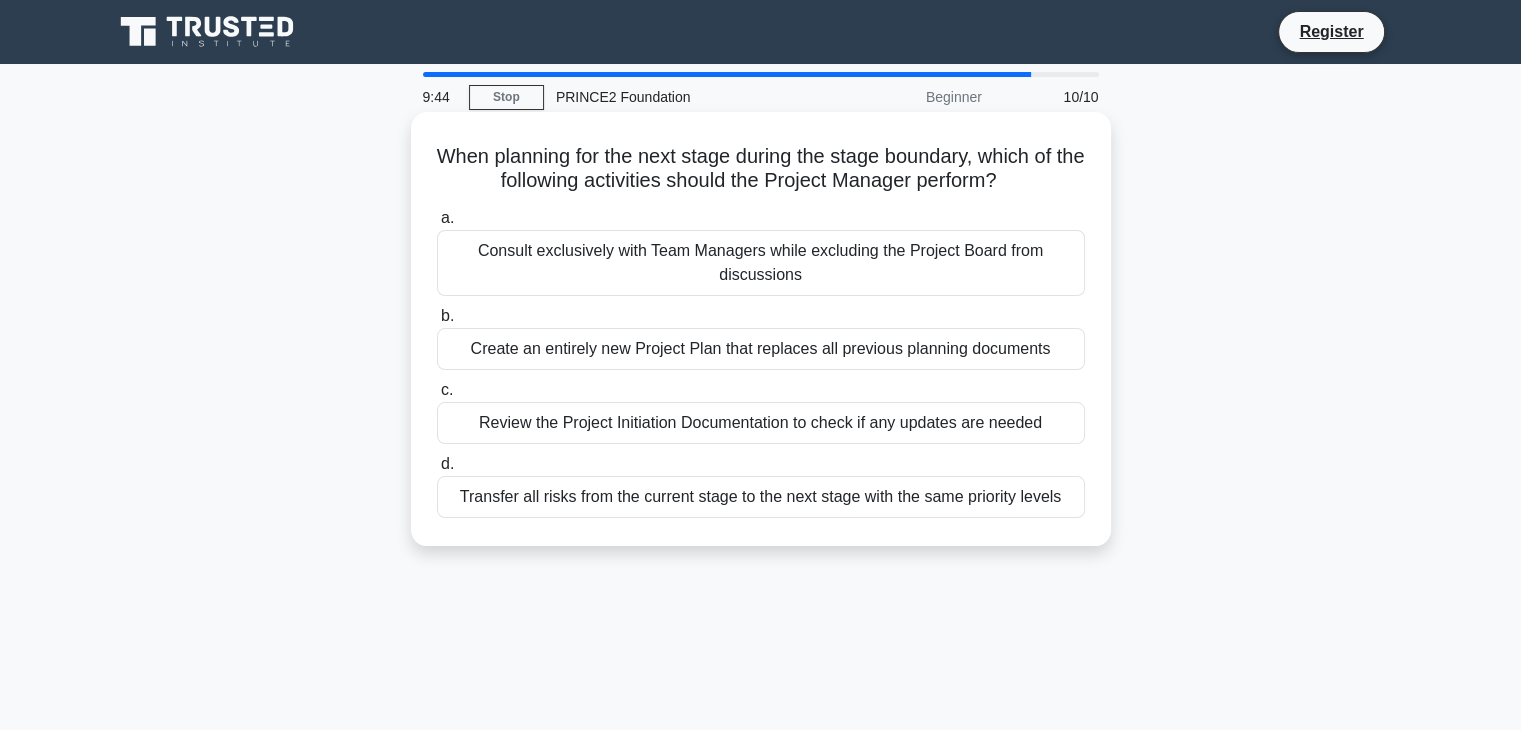 click on "Consult exclusively with Team Managers while excluding the Project Board from discussions" at bounding box center (761, 263) 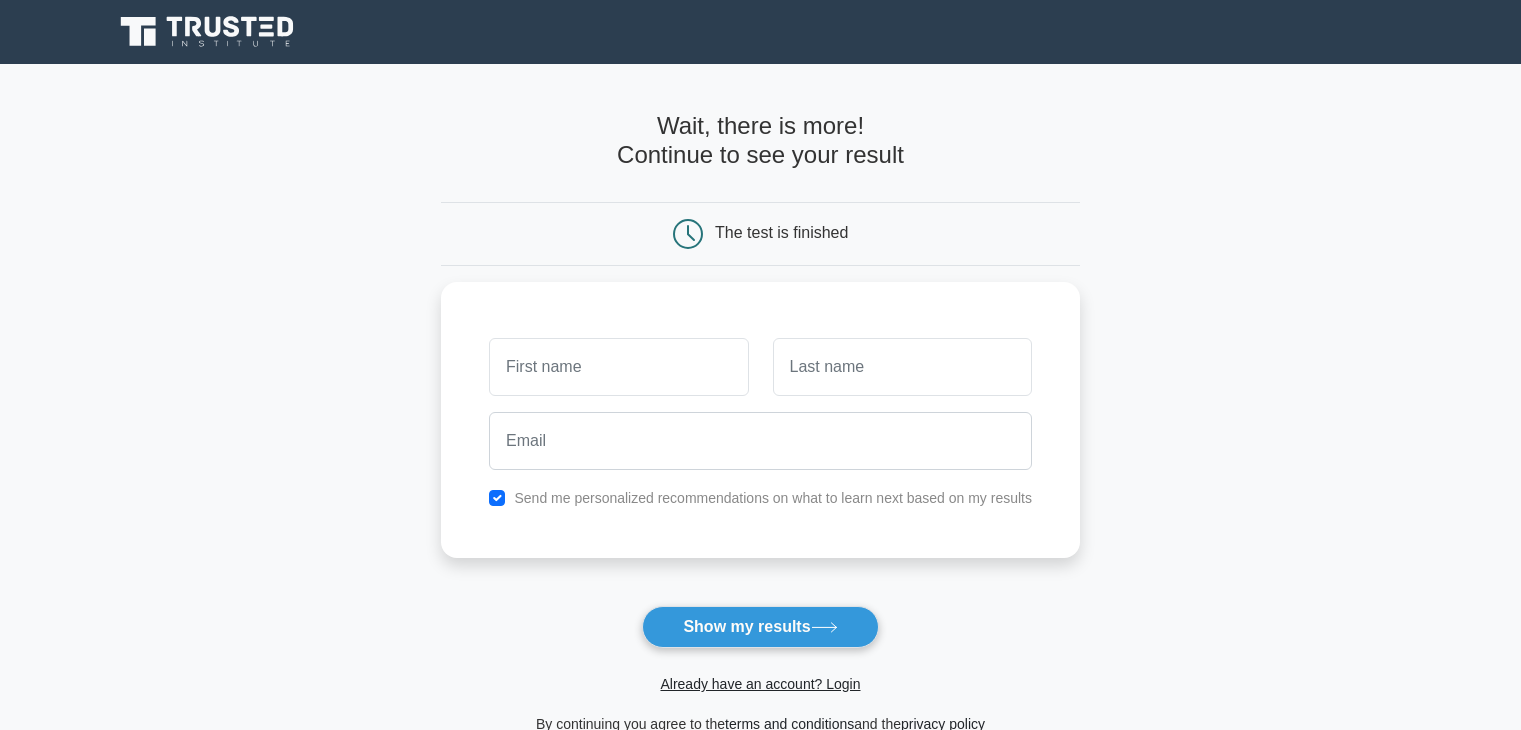 scroll, scrollTop: 0, scrollLeft: 0, axis: both 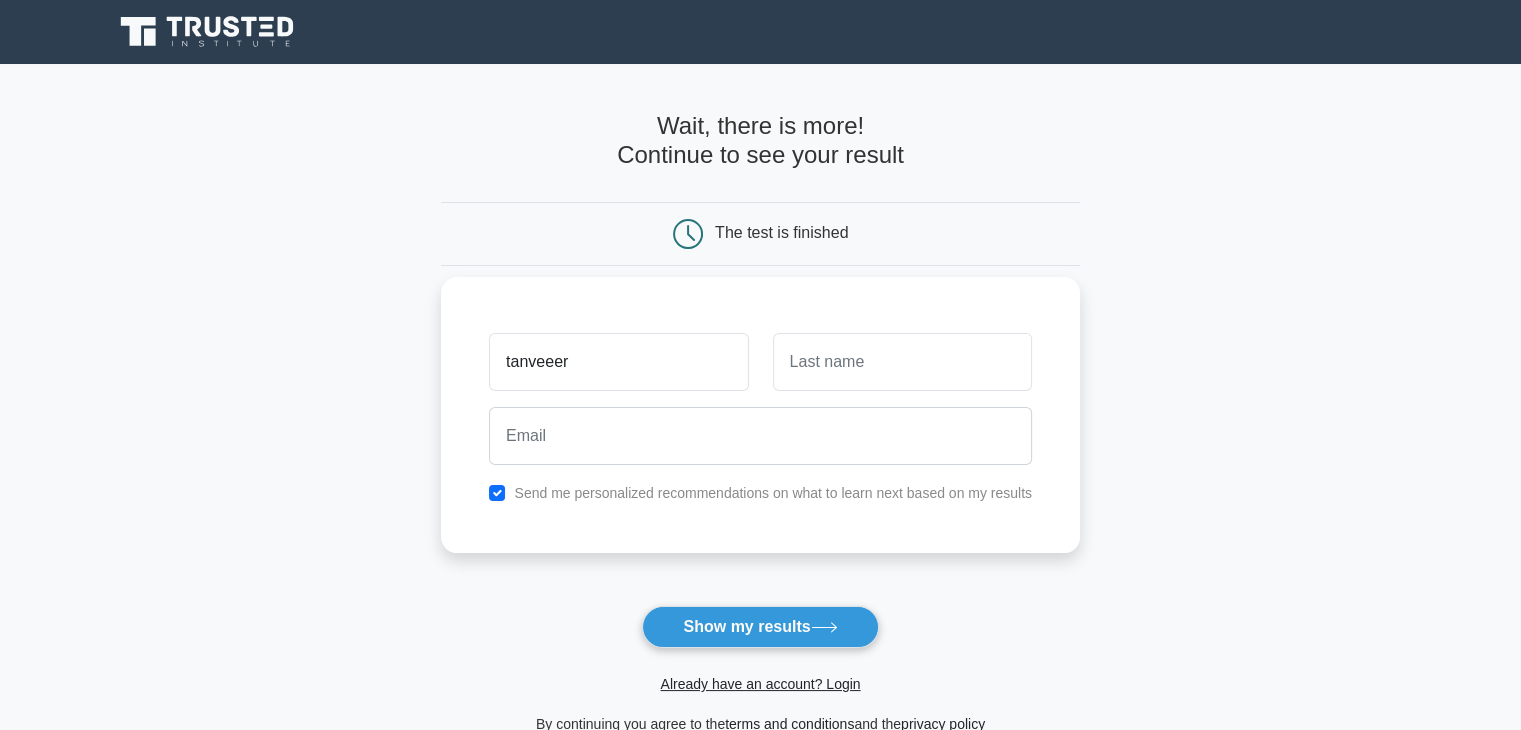 type on "tanveeer" 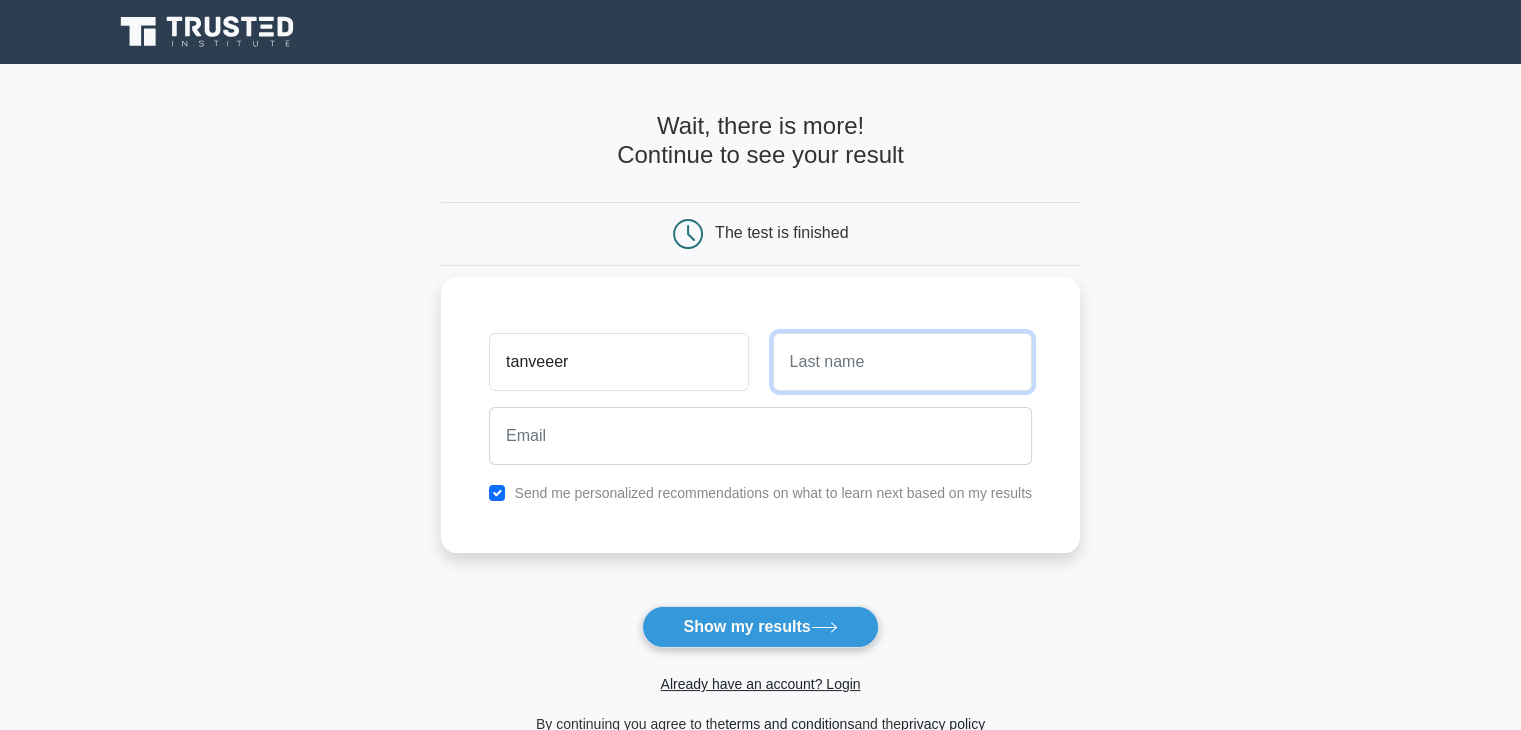 click at bounding box center [902, 362] 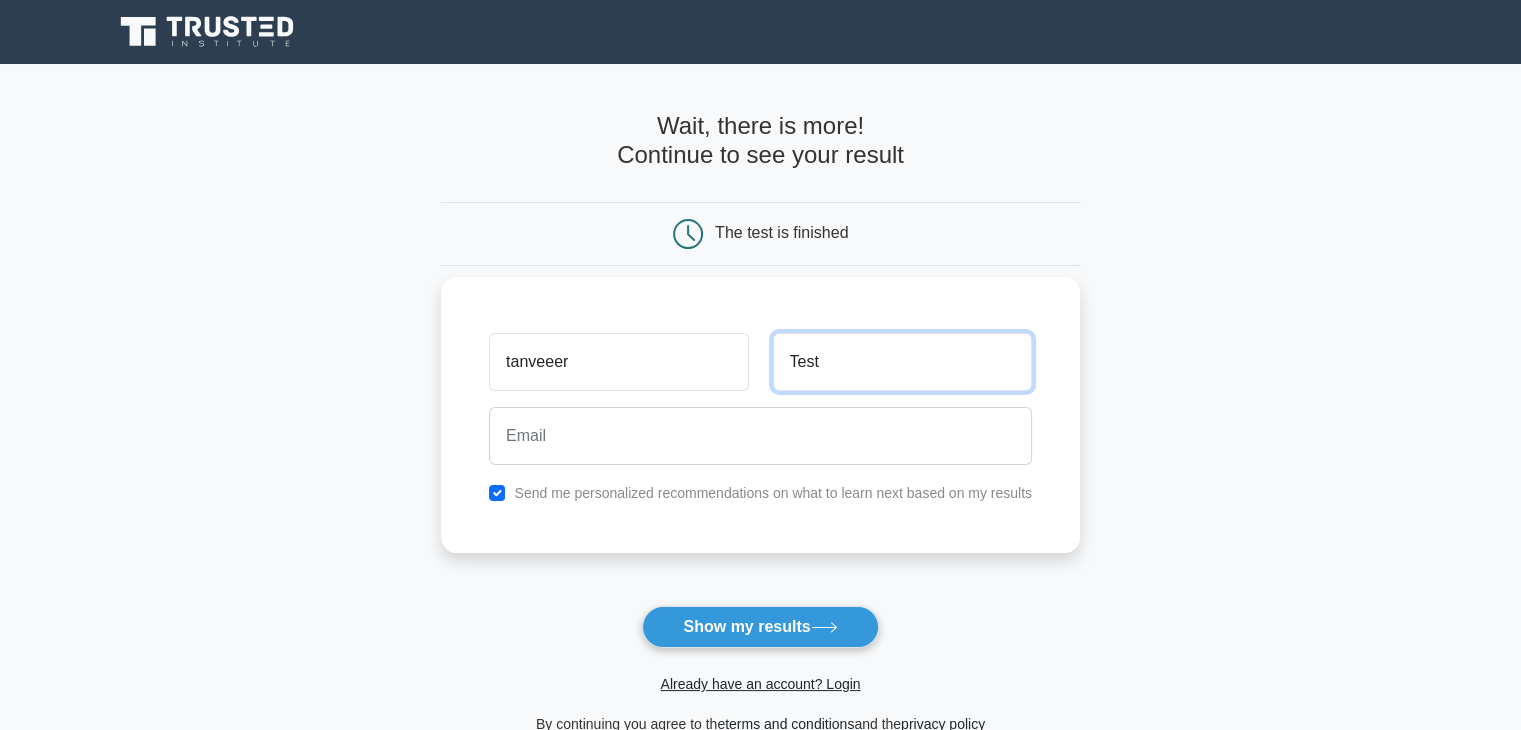 type on "Test" 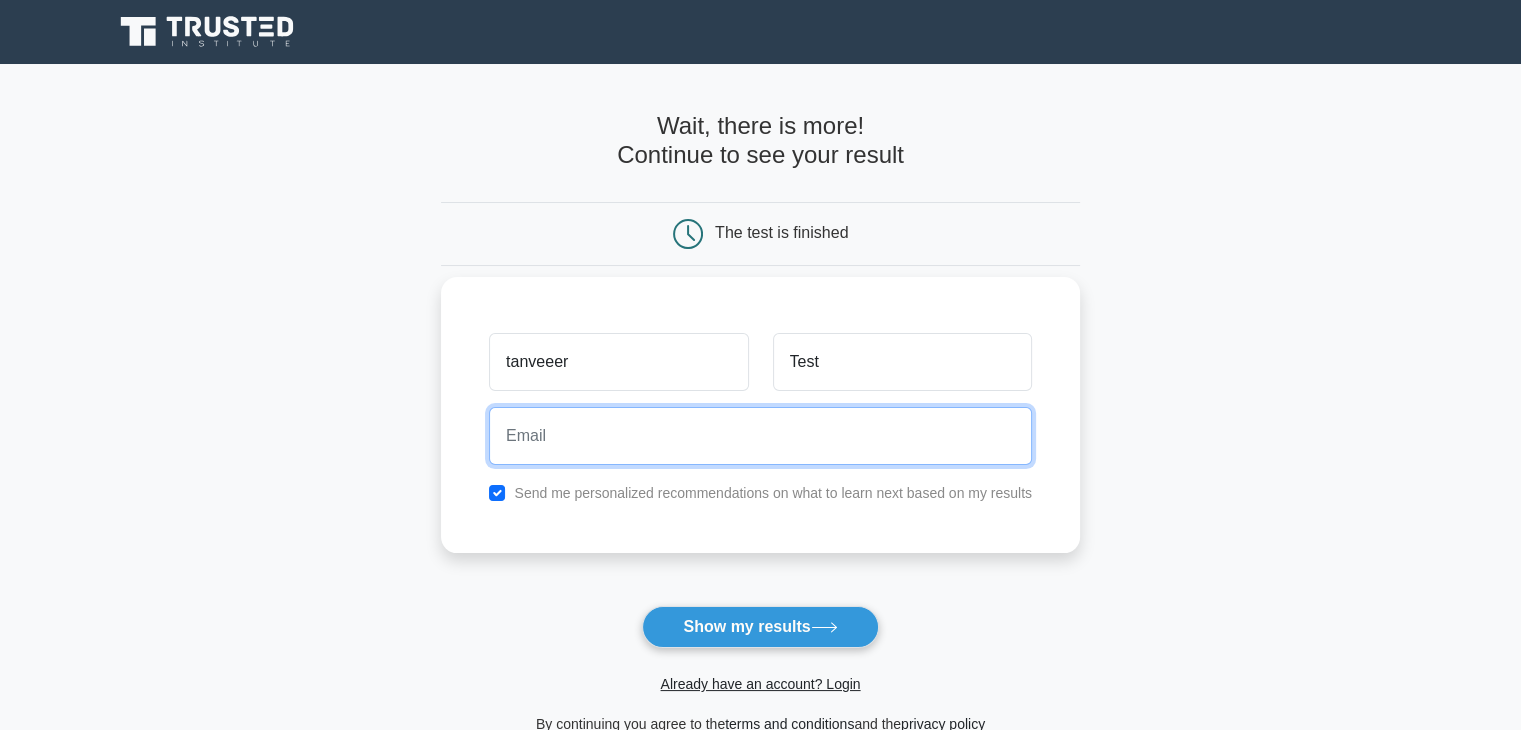 click at bounding box center [760, 436] 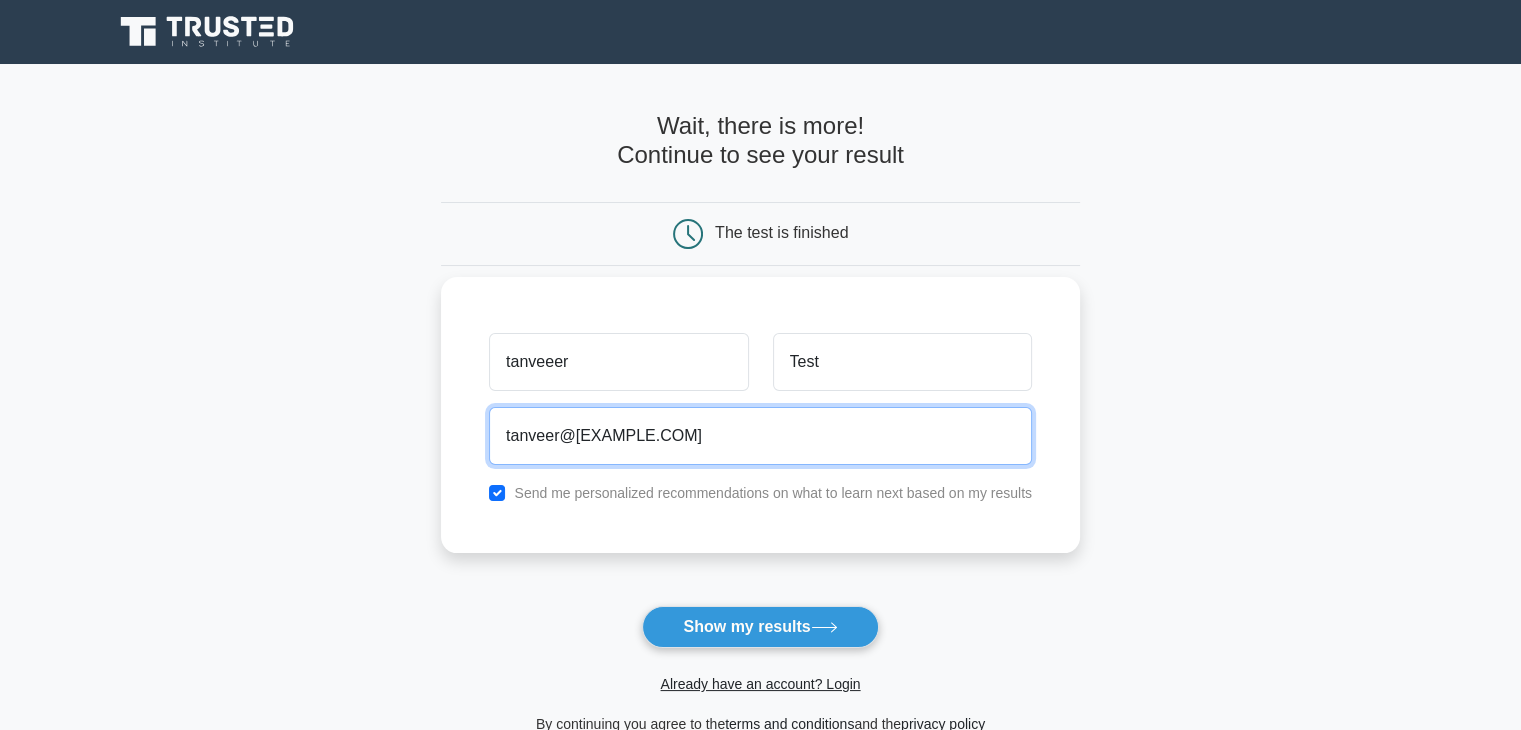 click on "tanveer@tugbiz.com" at bounding box center [760, 436] 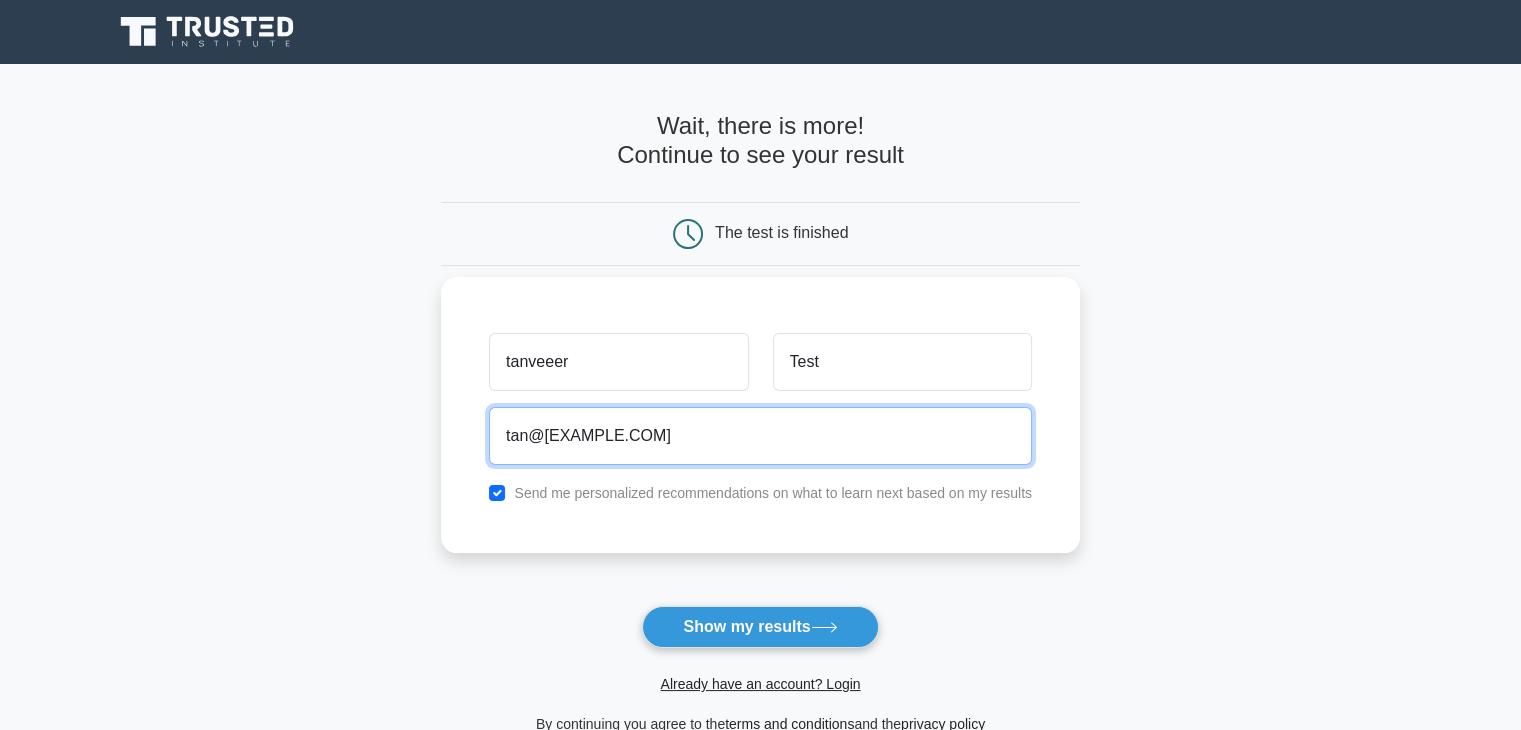 click on "tanveer@gamil.com" at bounding box center (760, 436) 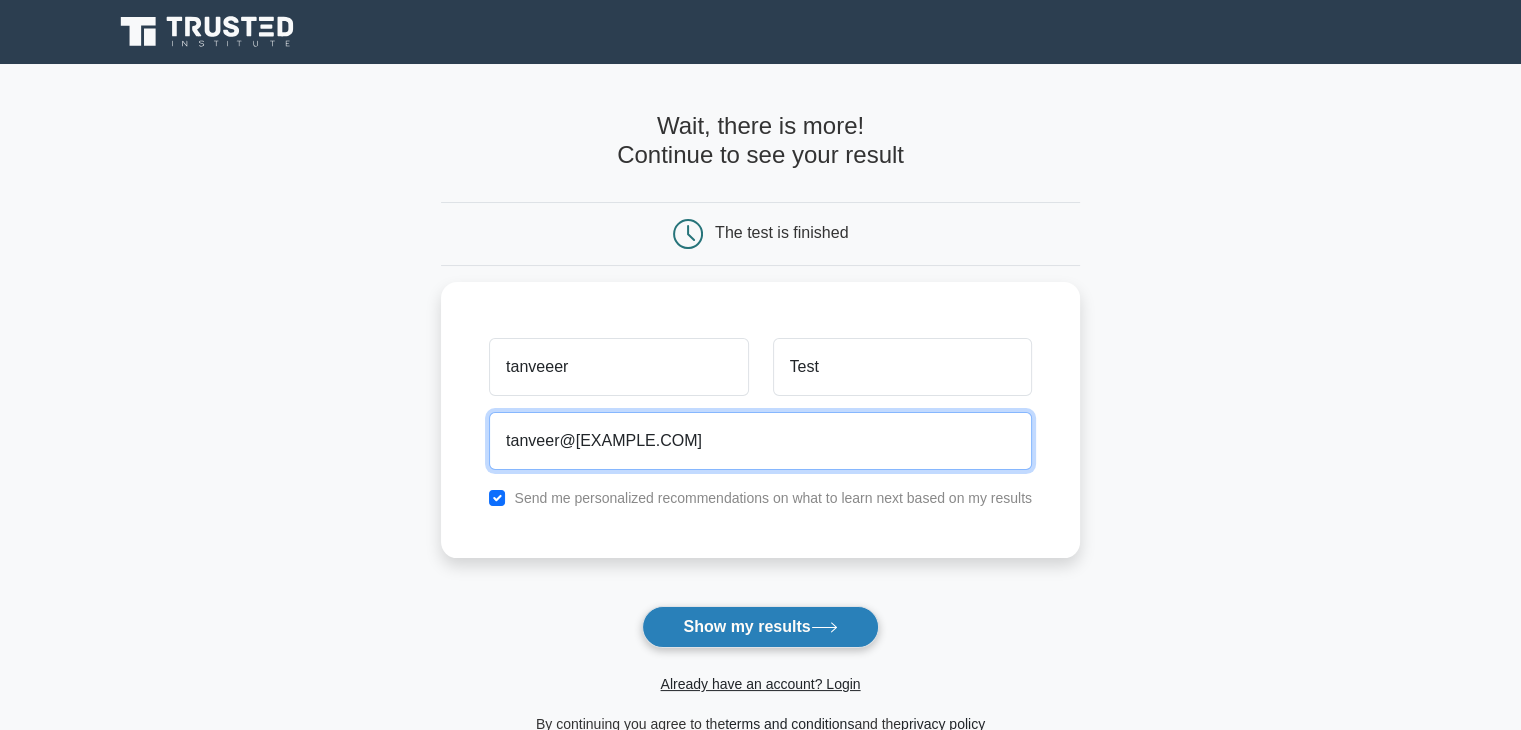 type on "tanveer1@gamil.com" 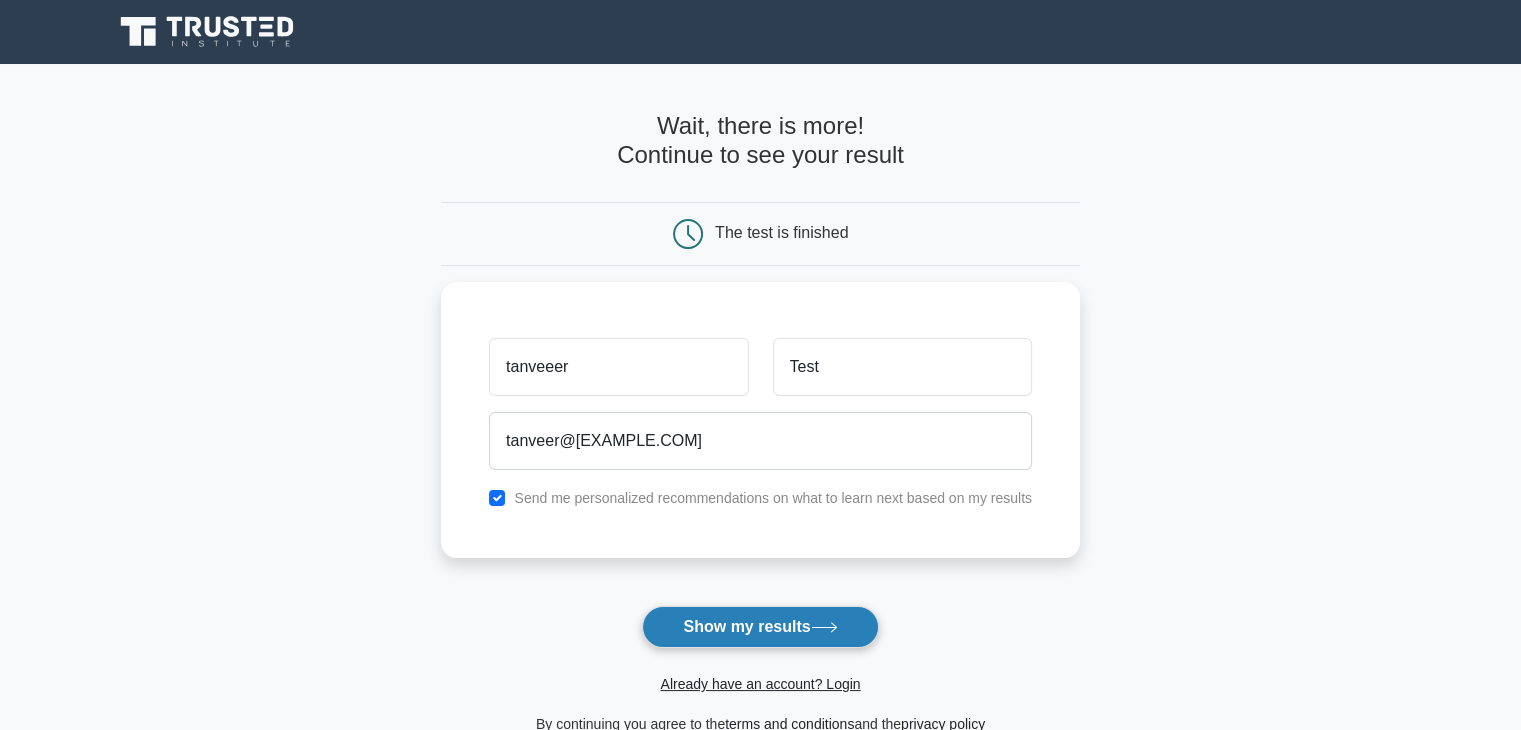 click on "Show my results" at bounding box center (760, 627) 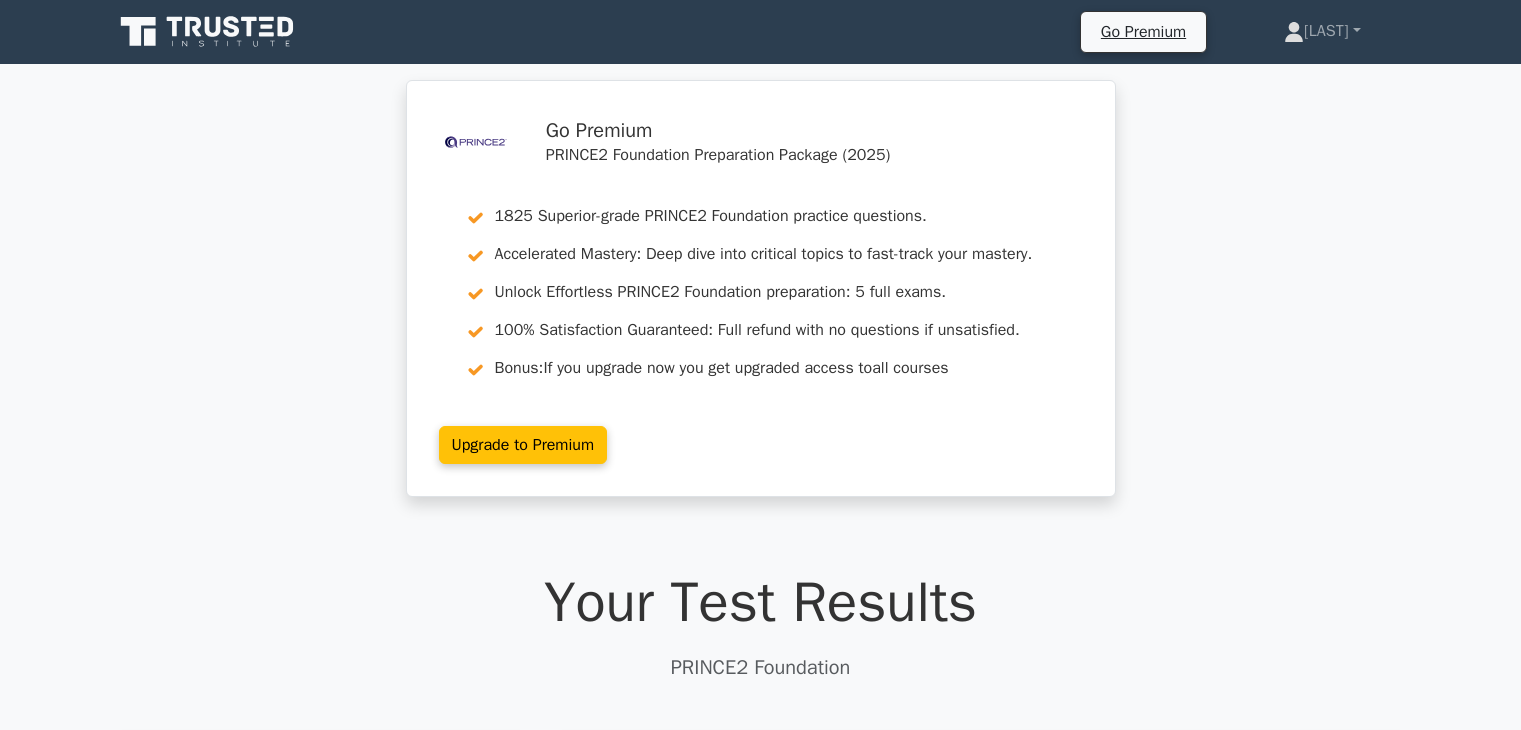 scroll, scrollTop: 0, scrollLeft: 0, axis: both 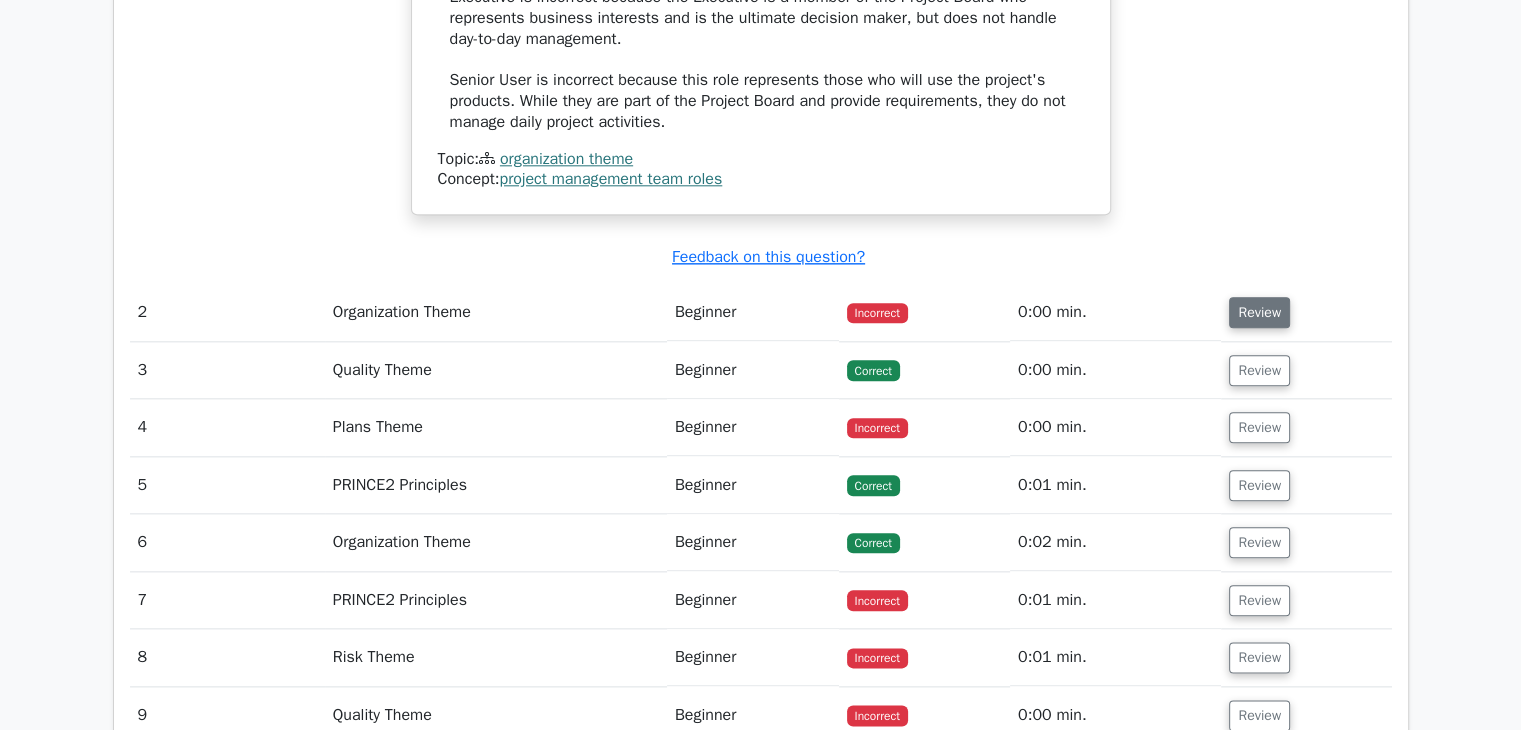 click on "Review" at bounding box center (1259, 312) 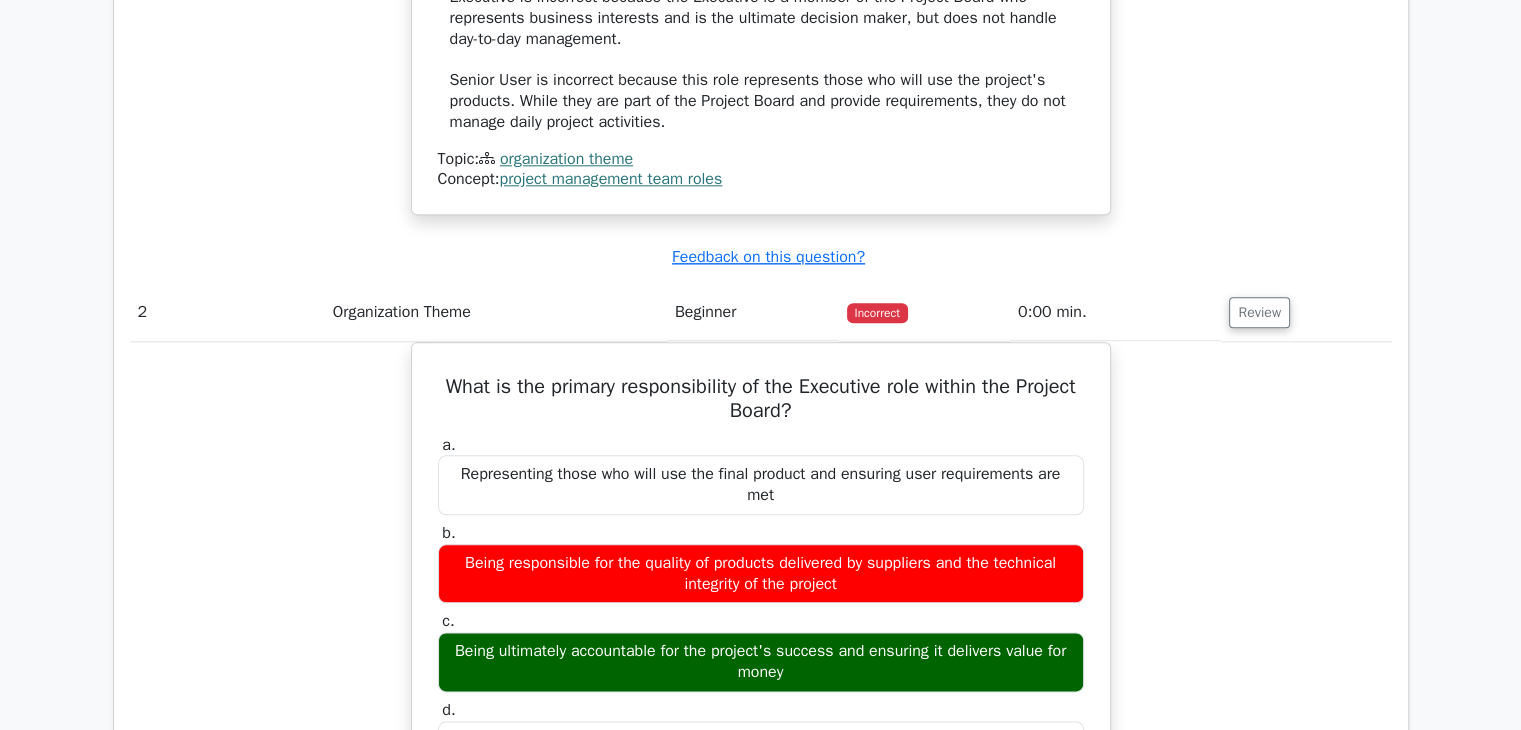 click on "What is the primary responsibility of the Executive role within the Project Board?
a.
Representing those who will use the final product and ensuring user requirements are met
b." at bounding box center (761, 757) 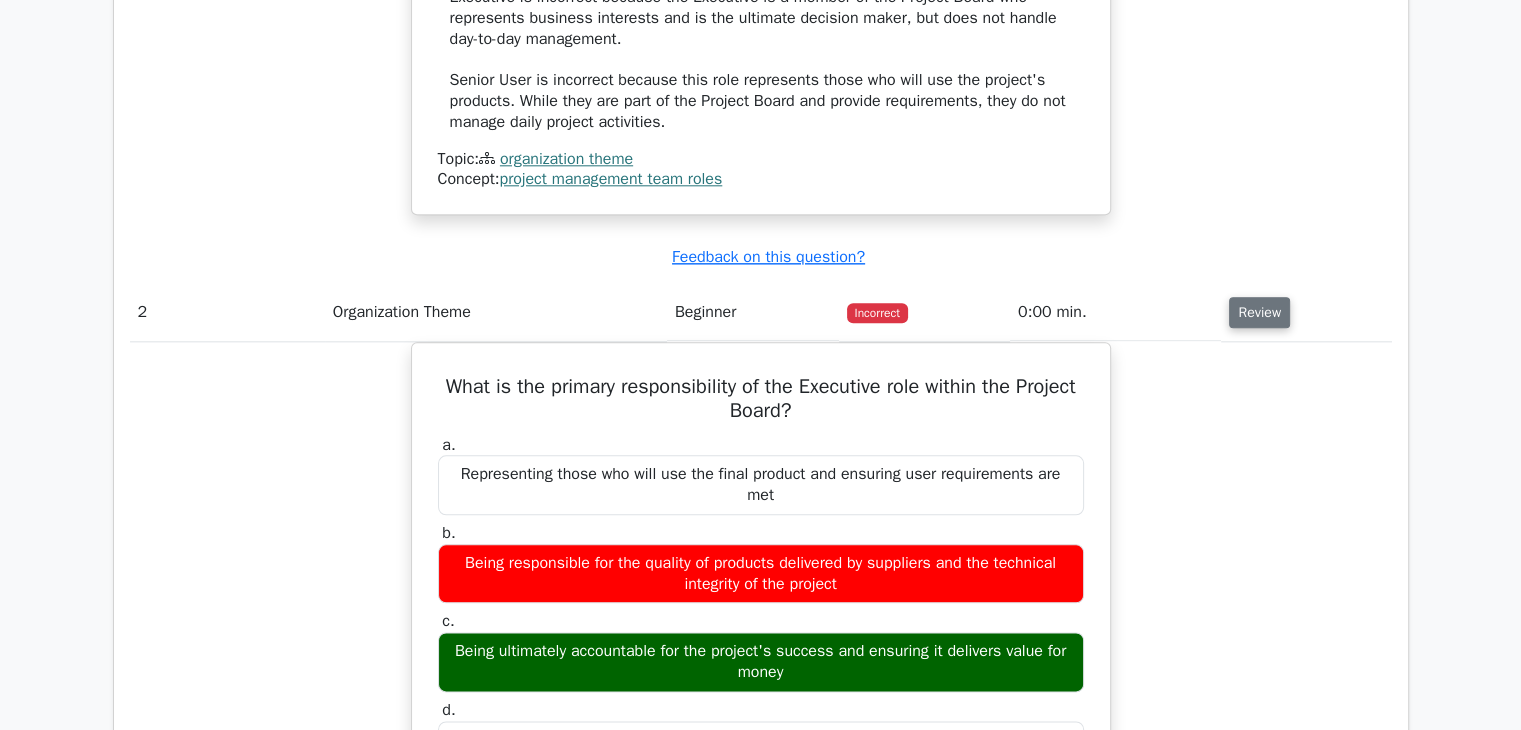 click on "Review" at bounding box center [1259, 312] 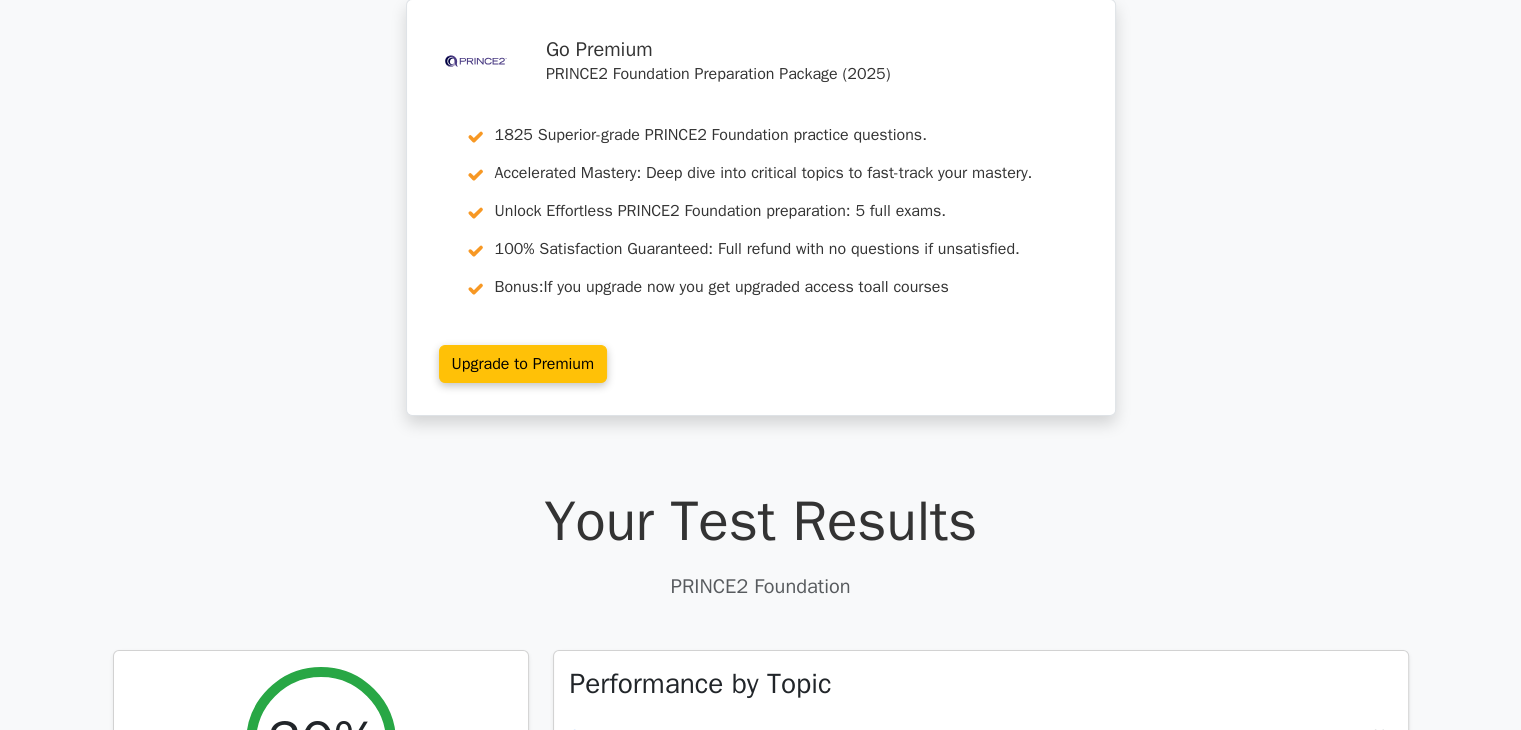 scroll, scrollTop: 0, scrollLeft: 0, axis: both 